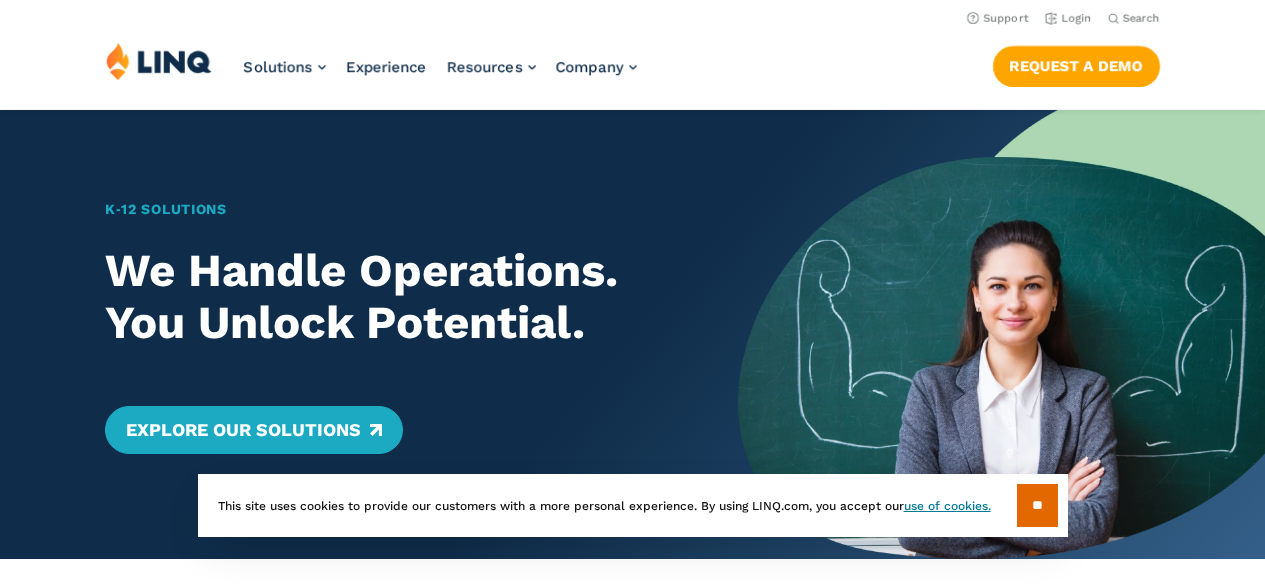 scroll, scrollTop: 0, scrollLeft: 0, axis: both 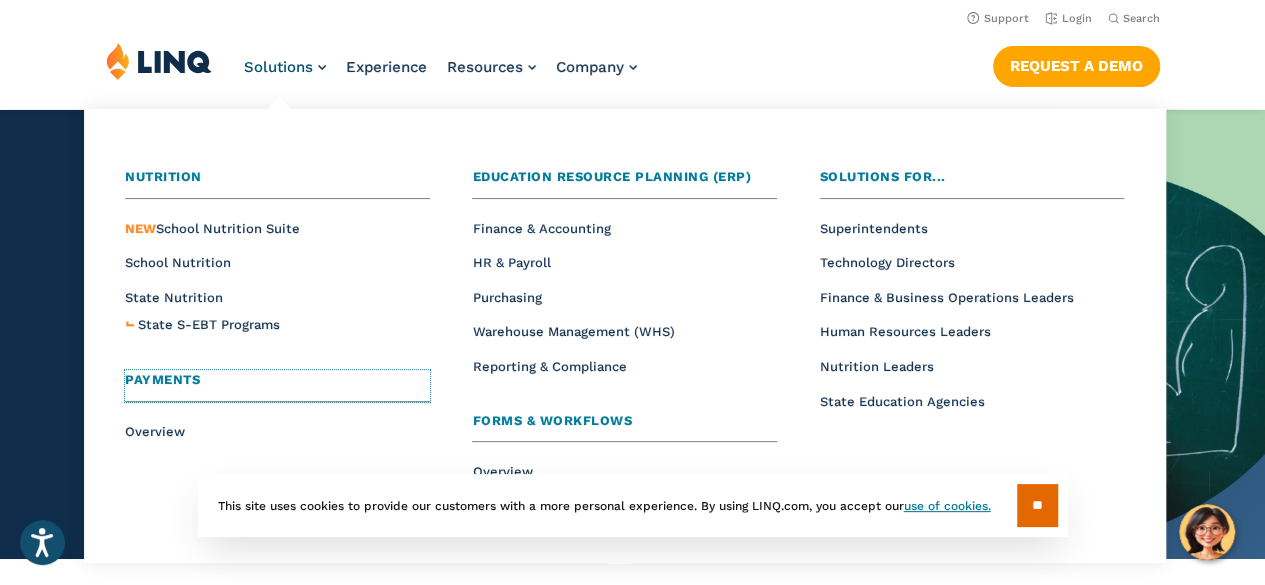 click on "Payments" at bounding box center [162, 379] 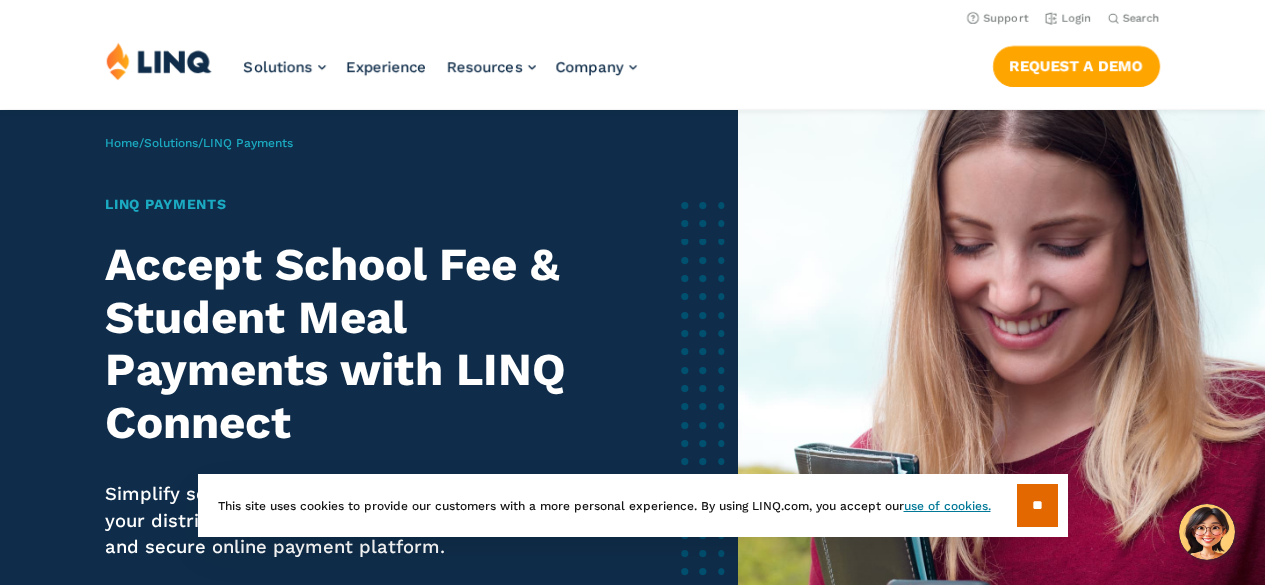 scroll, scrollTop: 0, scrollLeft: 0, axis: both 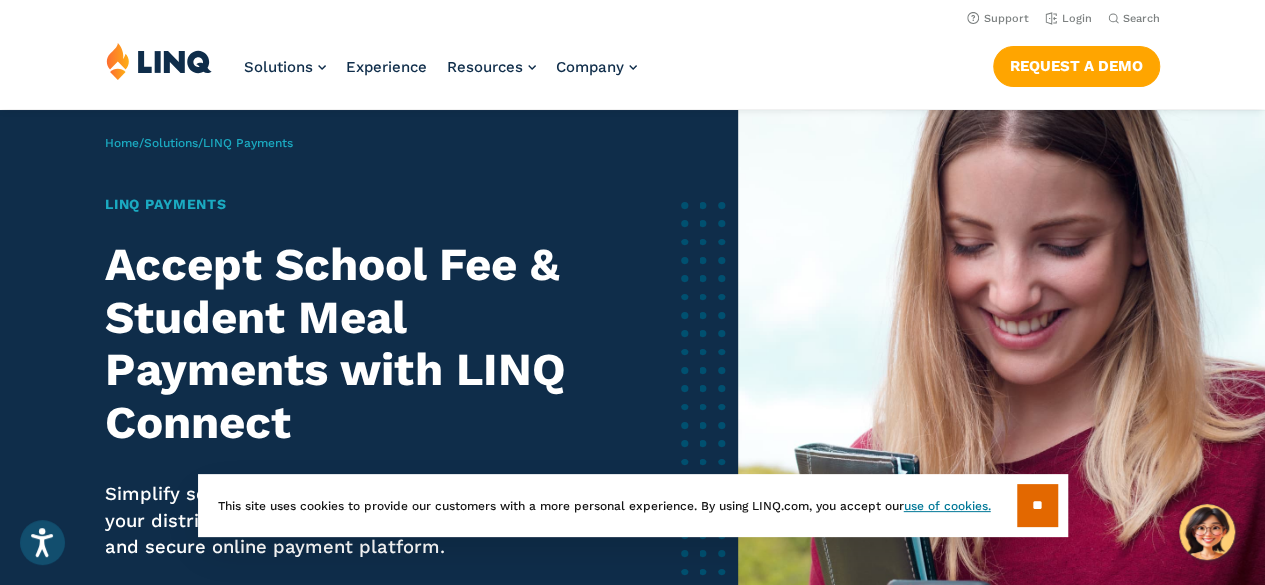 click on "**" at bounding box center (1037, 505) 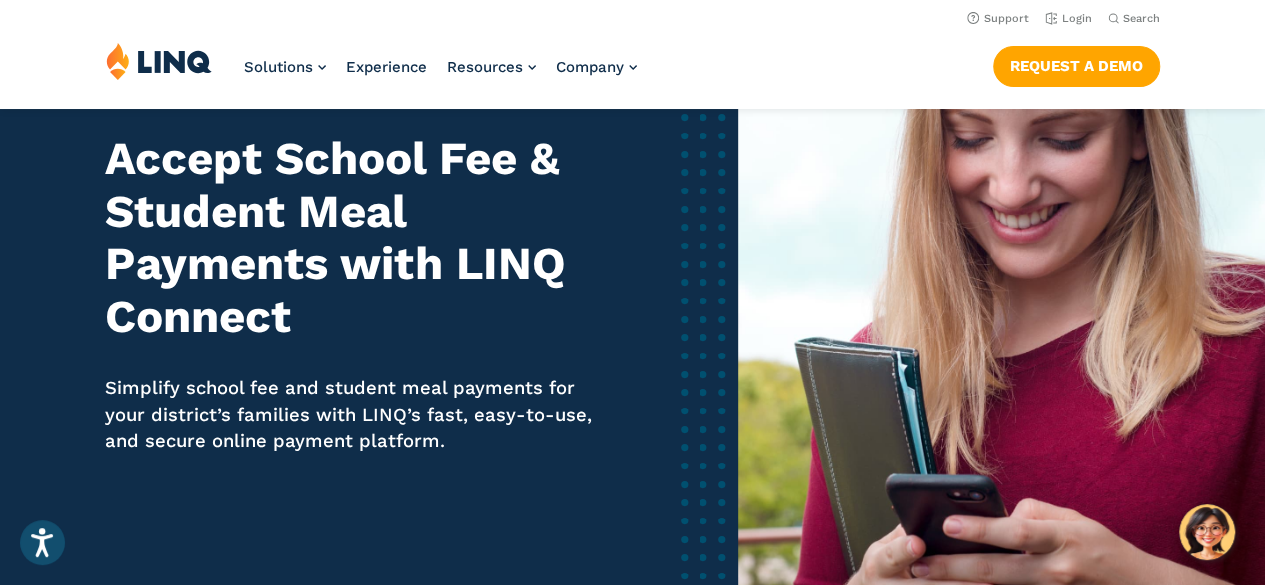 scroll, scrollTop: 82, scrollLeft: 0, axis: vertical 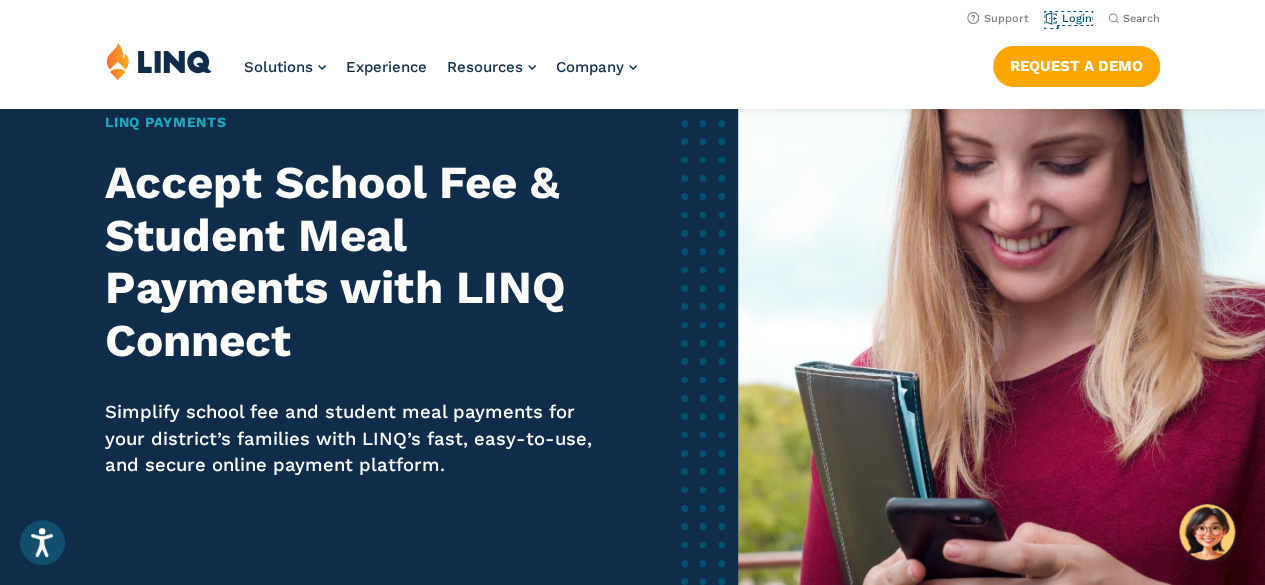 click on "Login" at bounding box center [1068, 18] 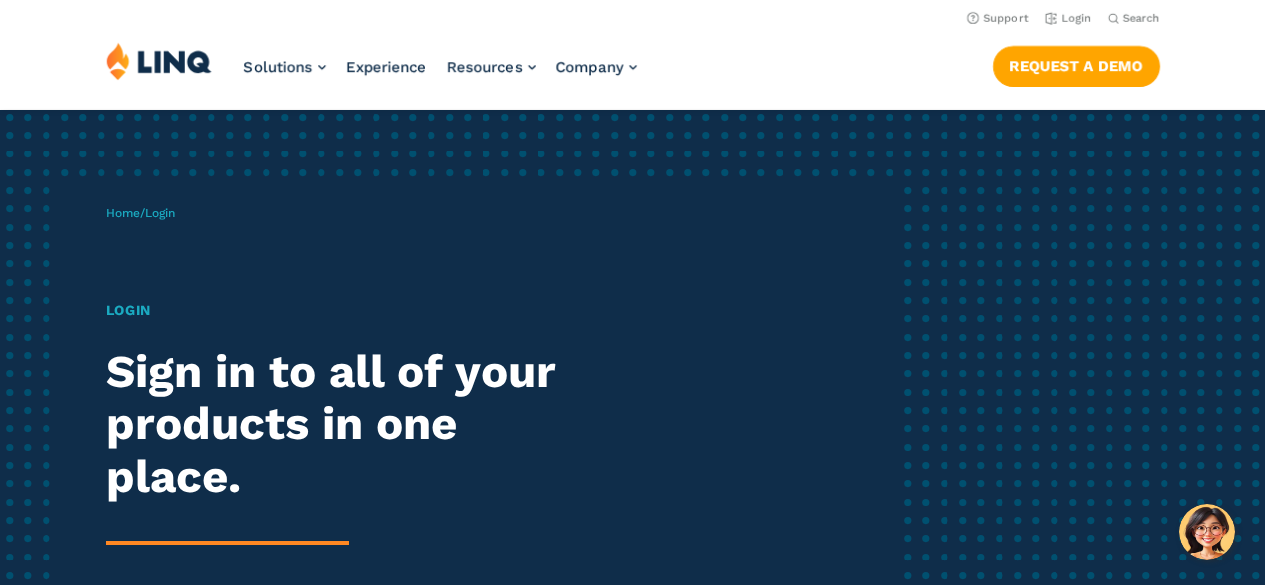 scroll, scrollTop: 0, scrollLeft: 0, axis: both 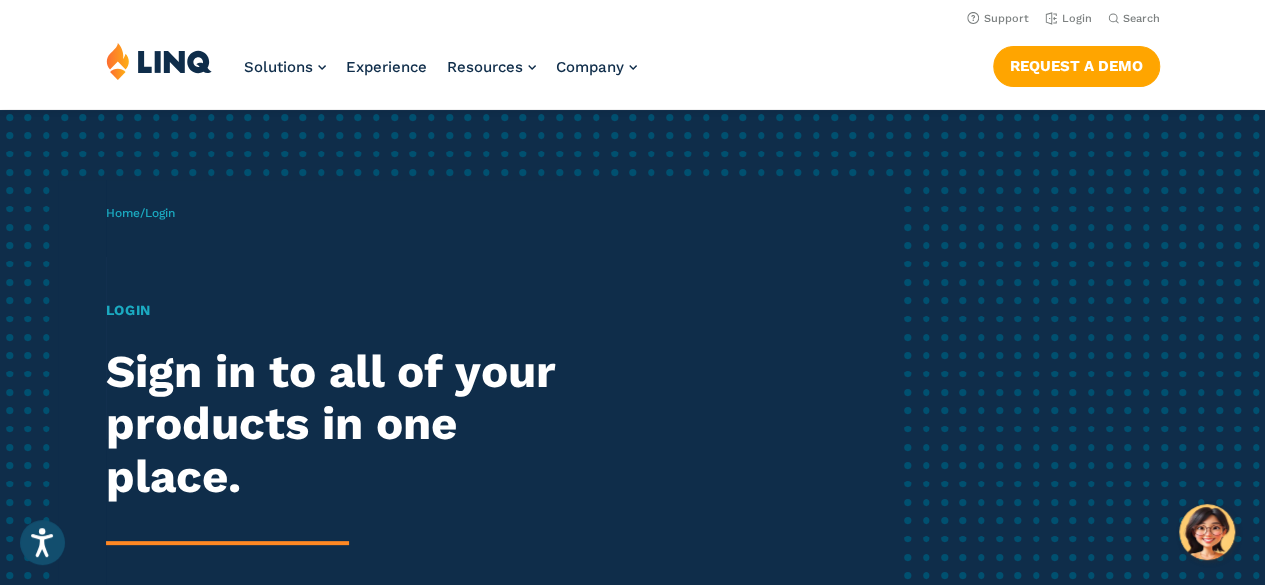 click on "Login" at bounding box center [160, 213] 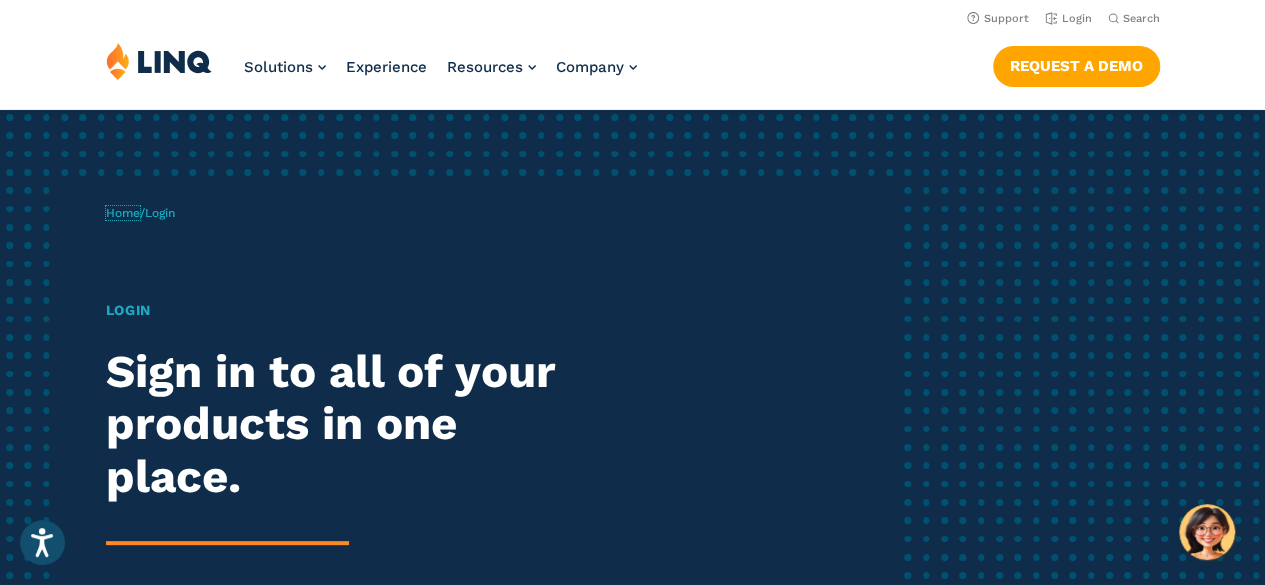 click on "Home" at bounding box center (123, 213) 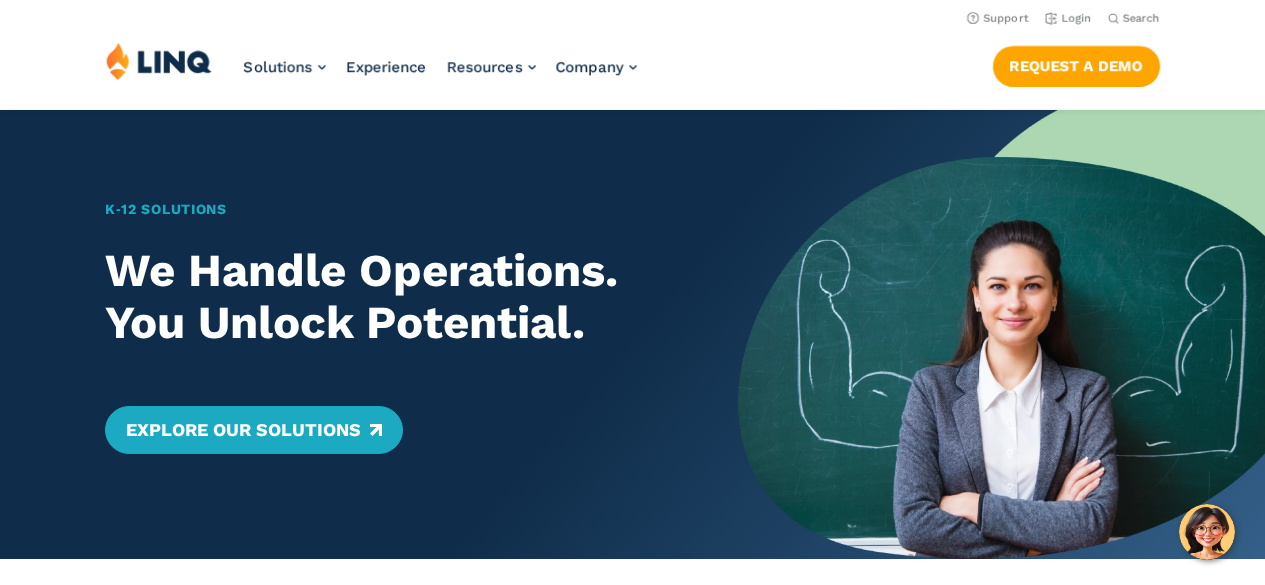 scroll, scrollTop: 0, scrollLeft: 0, axis: both 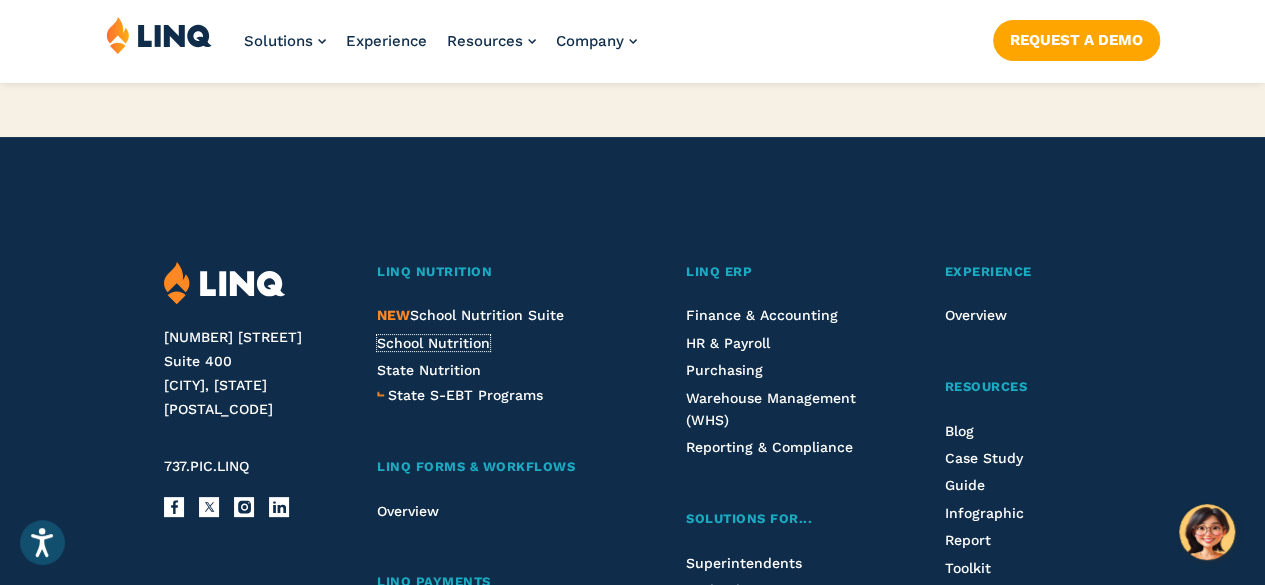 click on "School Nutrition" at bounding box center [433, 343] 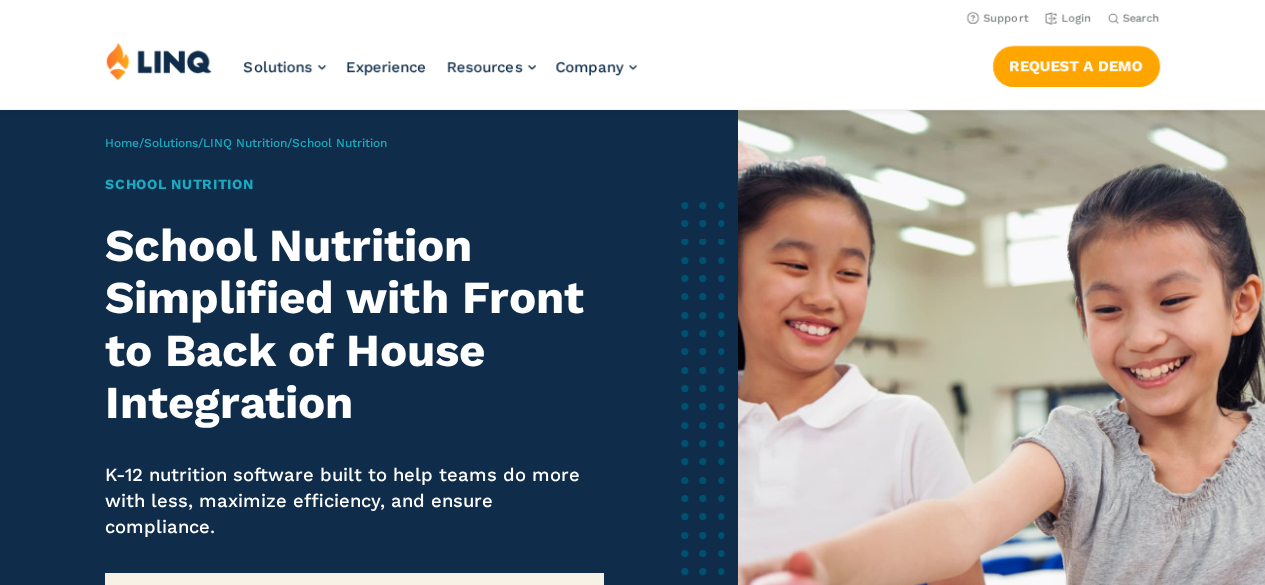 scroll, scrollTop: 0, scrollLeft: 0, axis: both 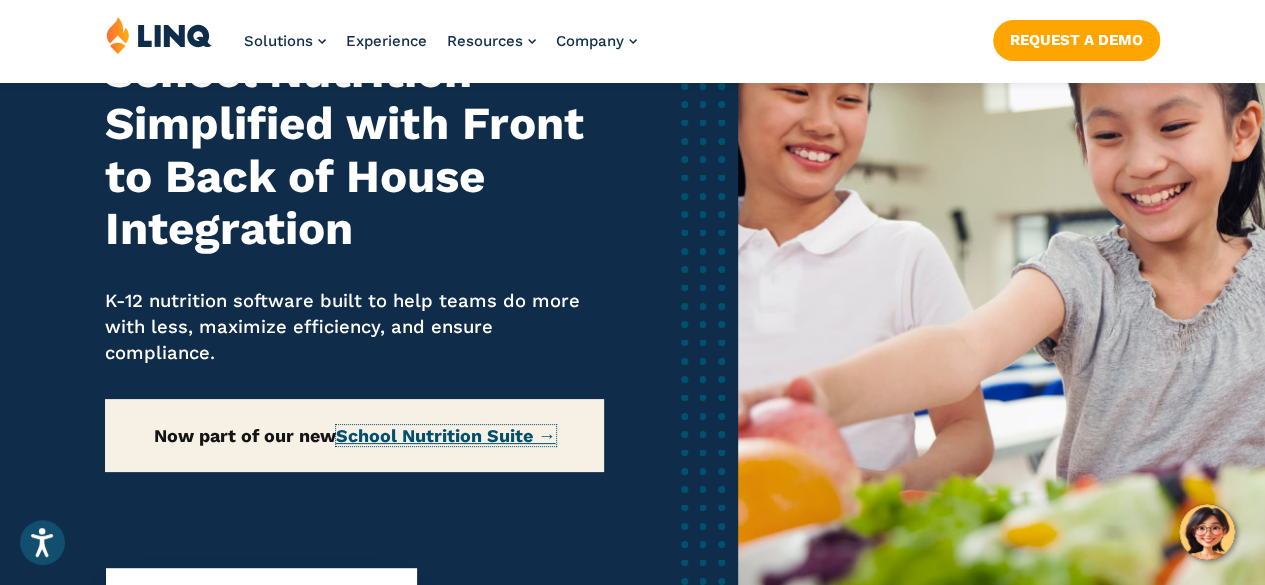click on "School Nutrition Suite →" at bounding box center (446, 435) 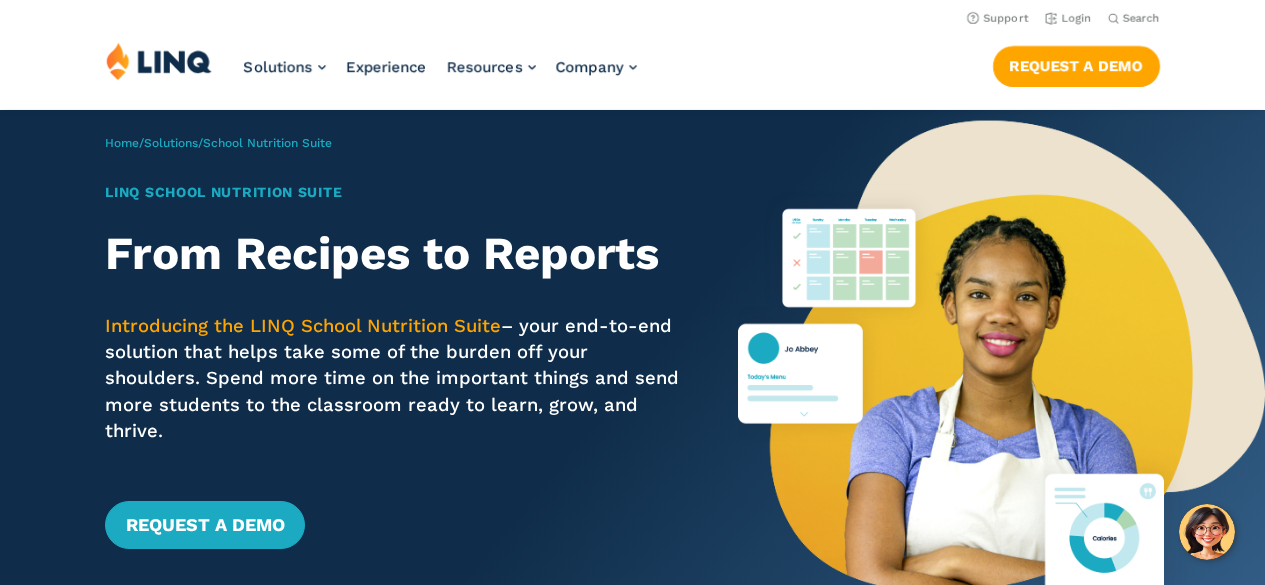 scroll, scrollTop: 0, scrollLeft: 0, axis: both 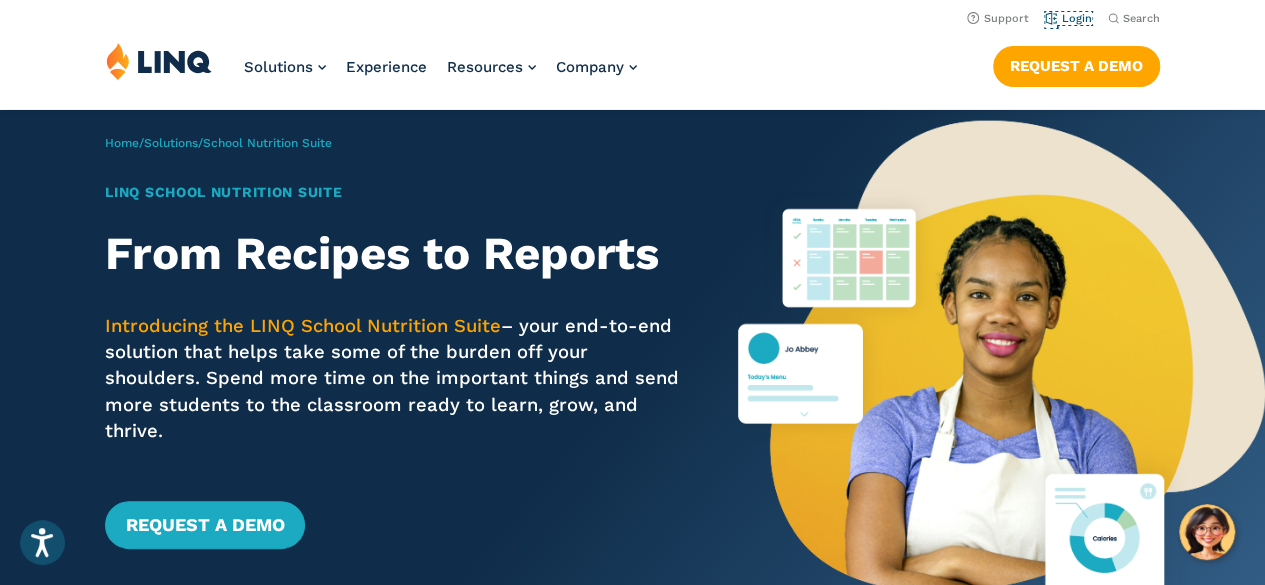 click on "Login" at bounding box center [1068, 18] 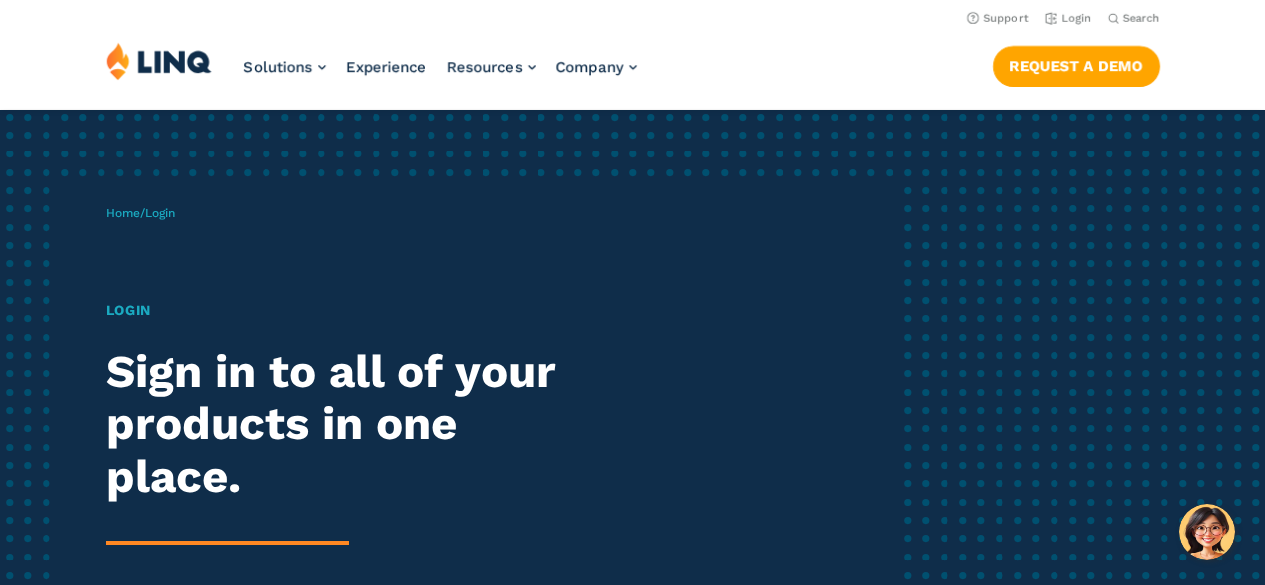 scroll, scrollTop: 0, scrollLeft: 0, axis: both 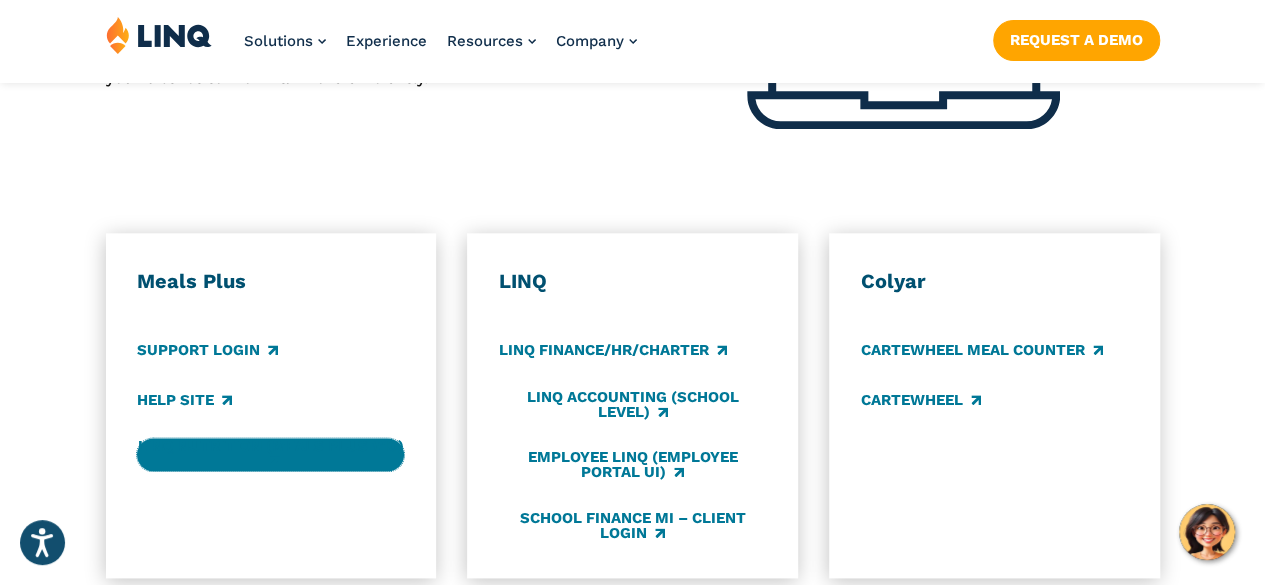 click on "LINQ Nutrition (Meals Plus v10)" at bounding box center [270, 454] 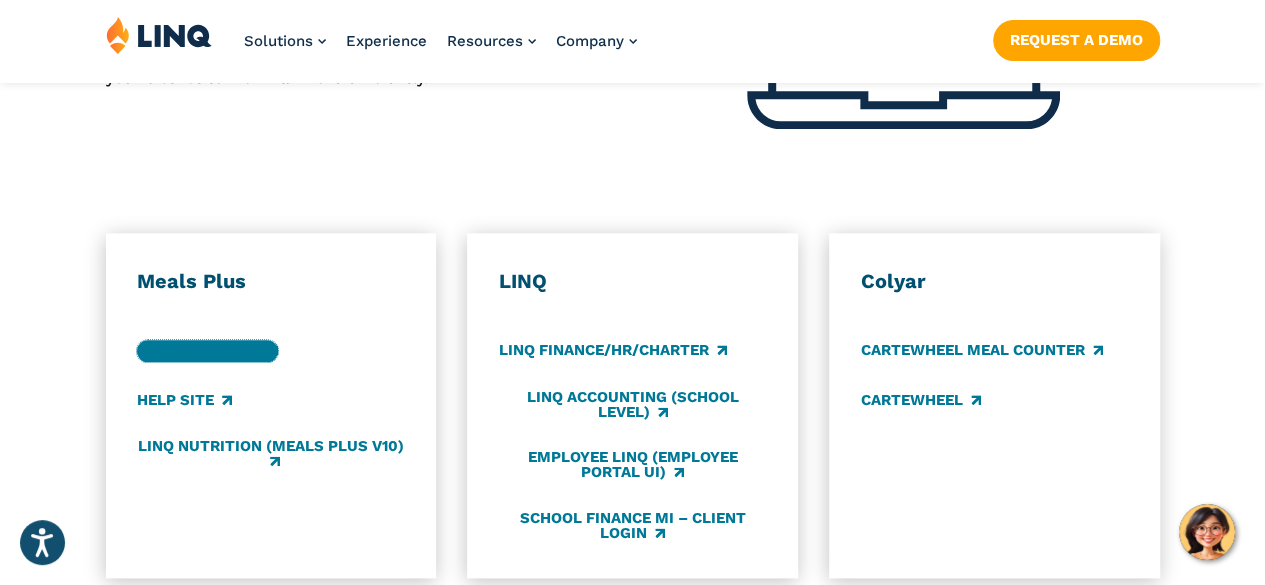 click on "Support Login" at bounding box center (207, 351) 